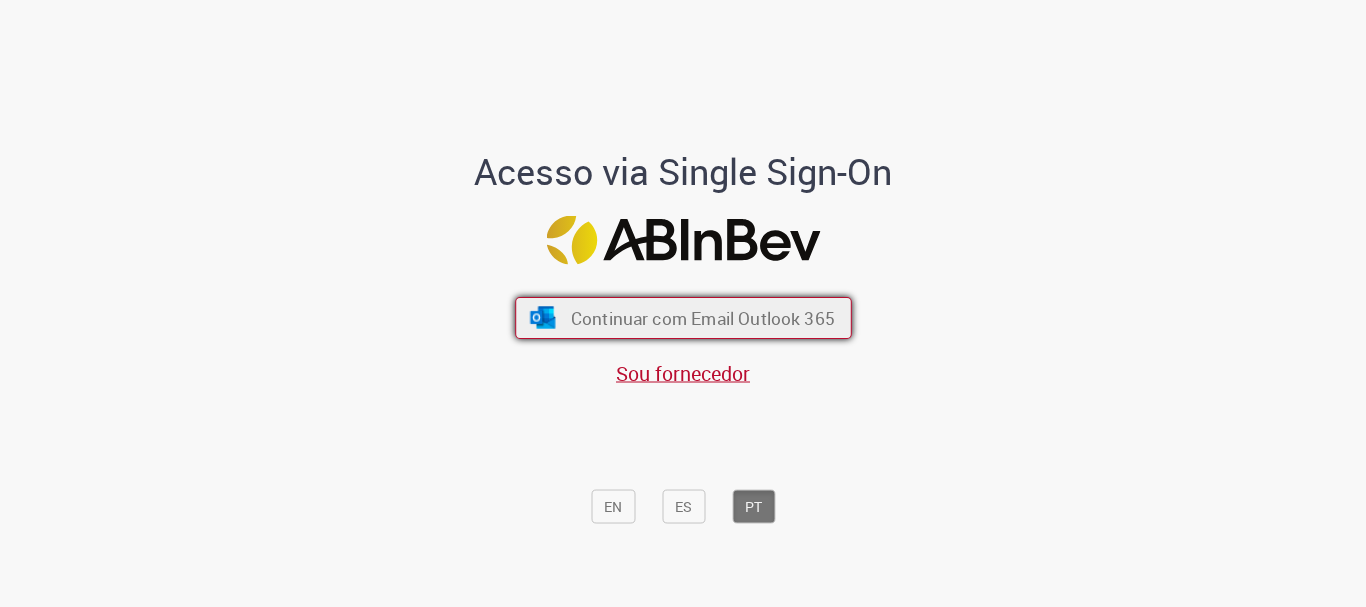 scroll, scrollTop: 0, scrollLeft: 0, axis: both 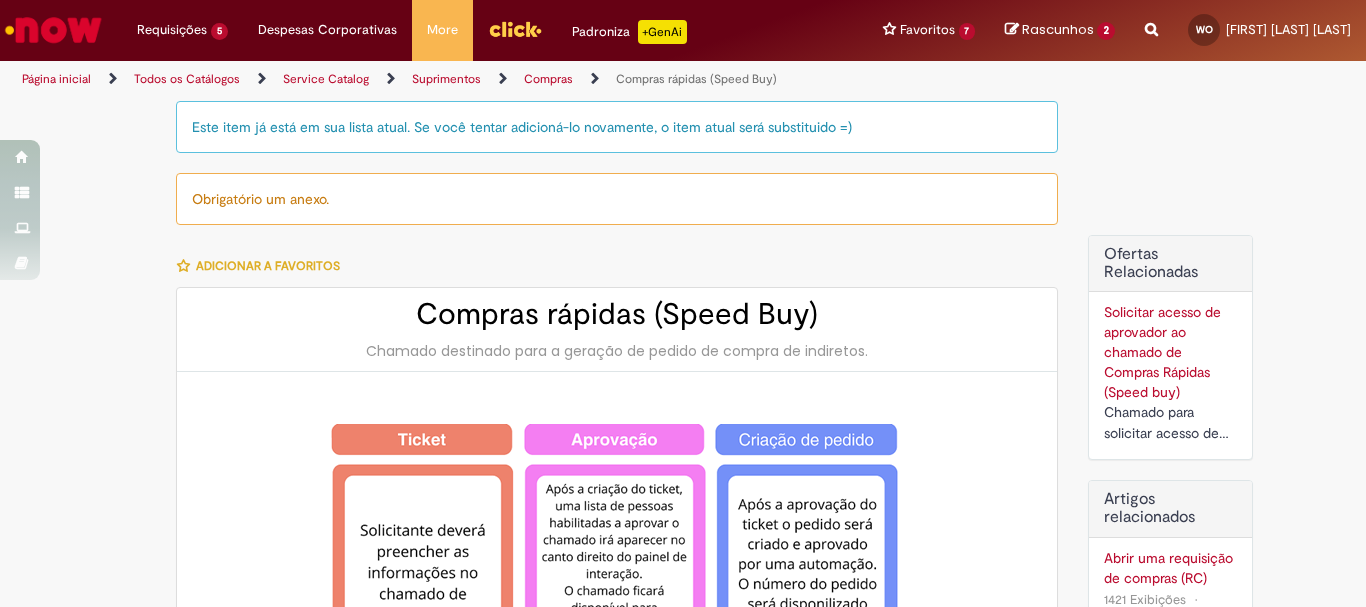 type on "********" 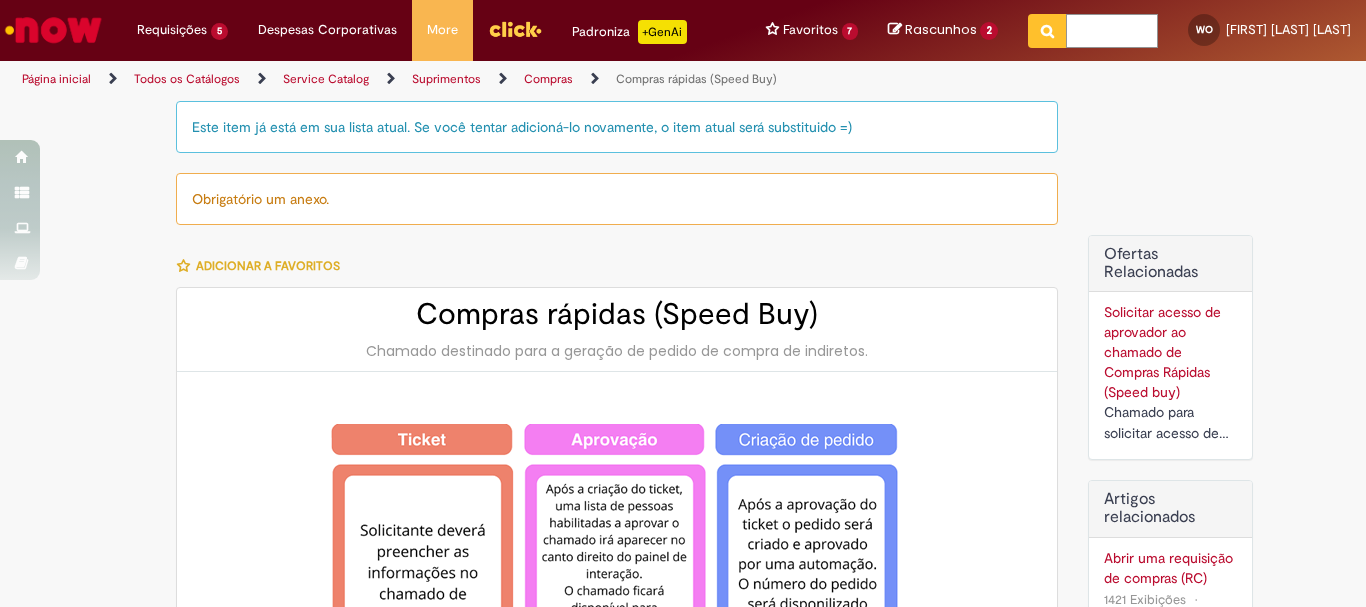 click at bounding box center [1112, 31] 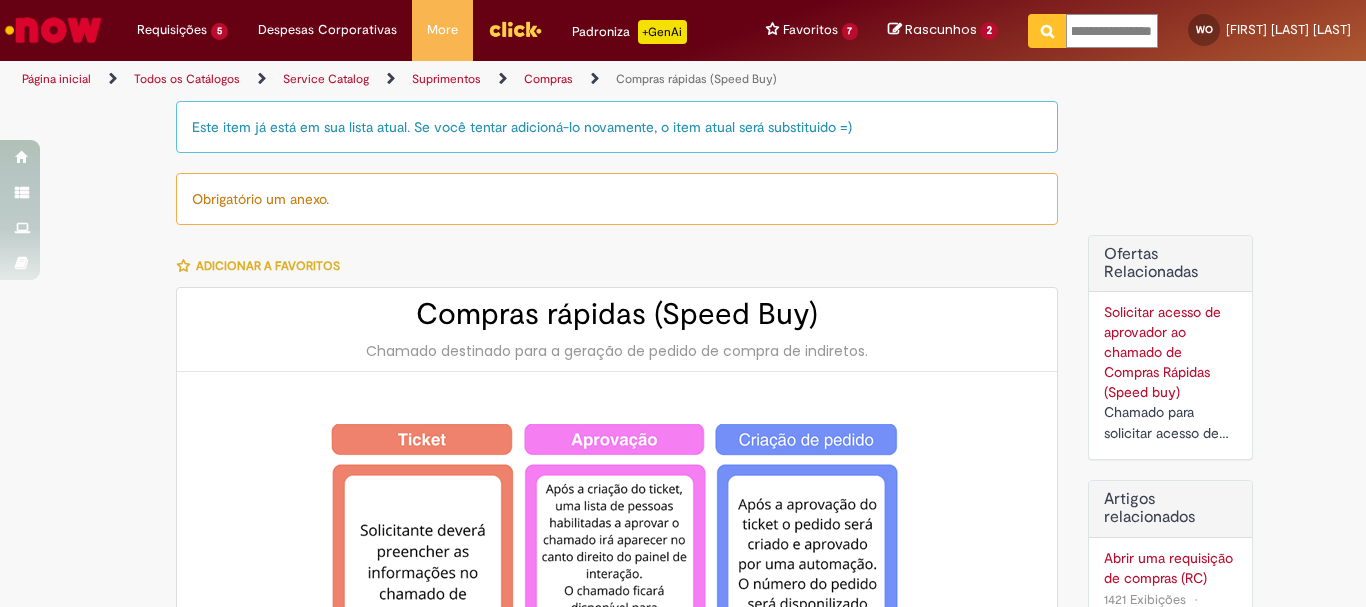 type on "**********" 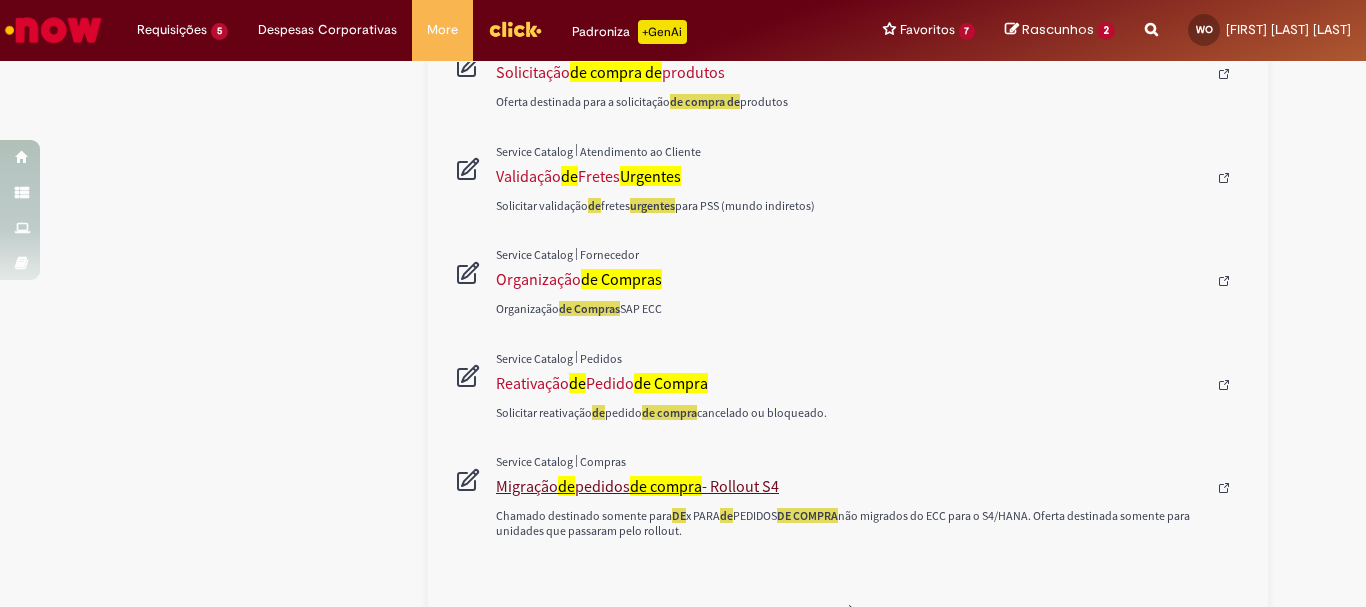 scroll, scrollTop: 1063, scrollLeft: 0, axis: vertical 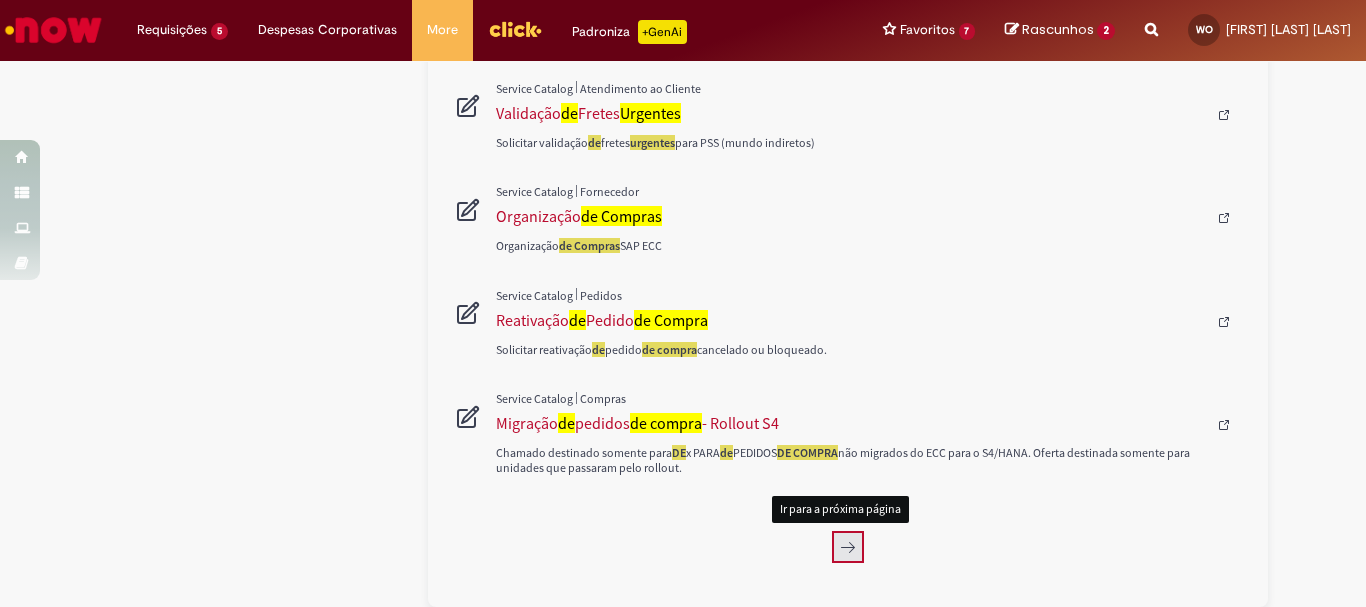 click 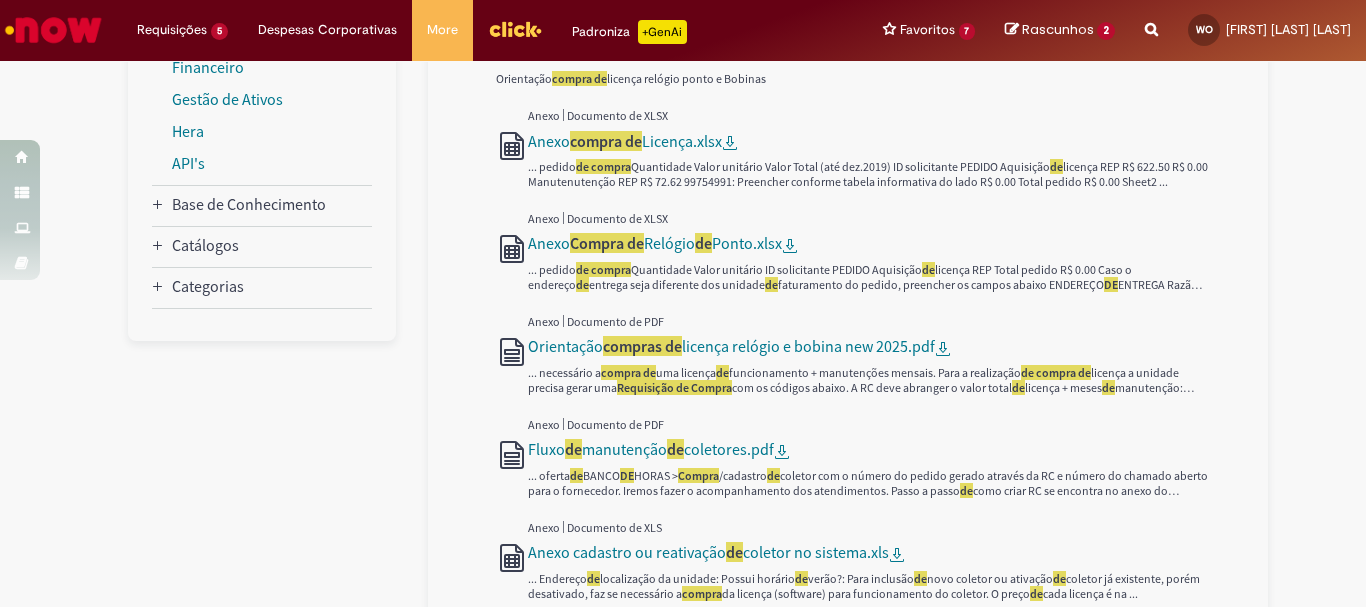 scroll, scrollTop: 0, scrollLeft: 0, axis: both 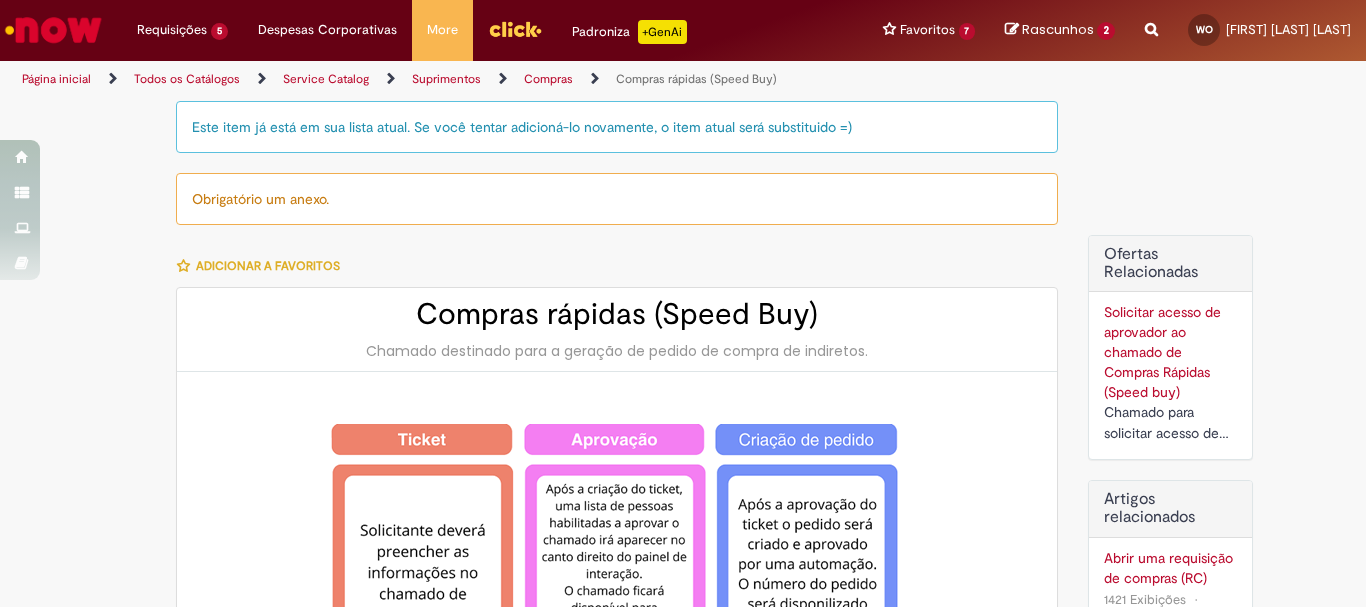 type on "**********" 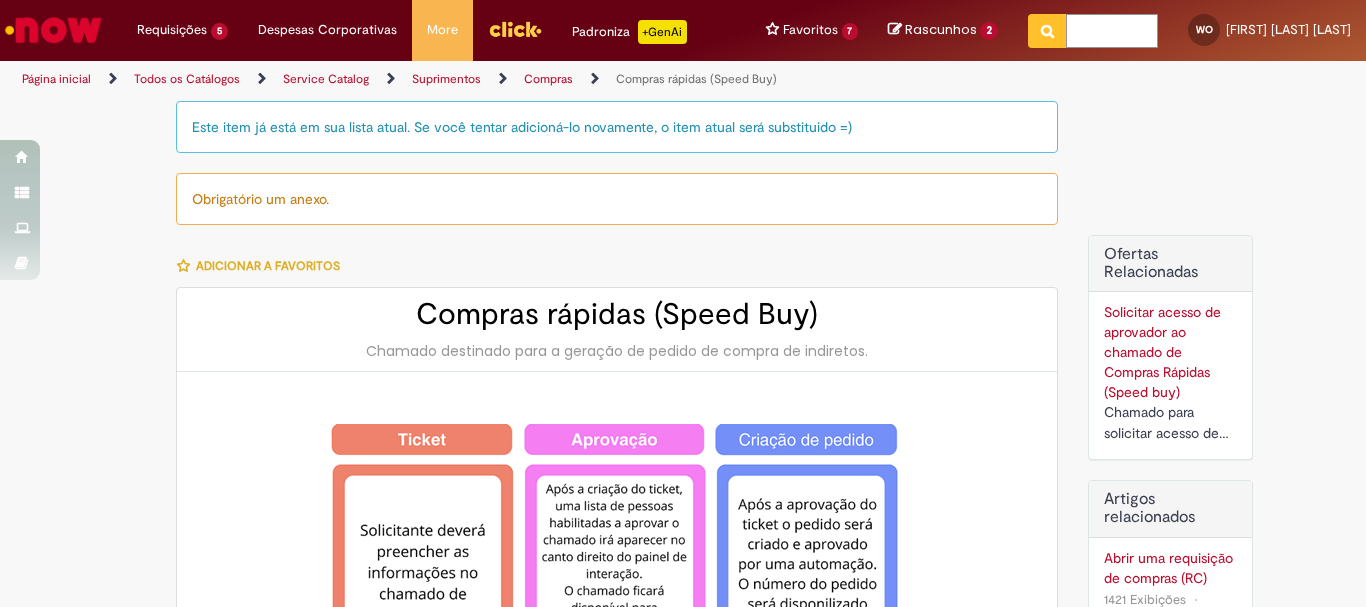 click at bounding box center [1112, 31] 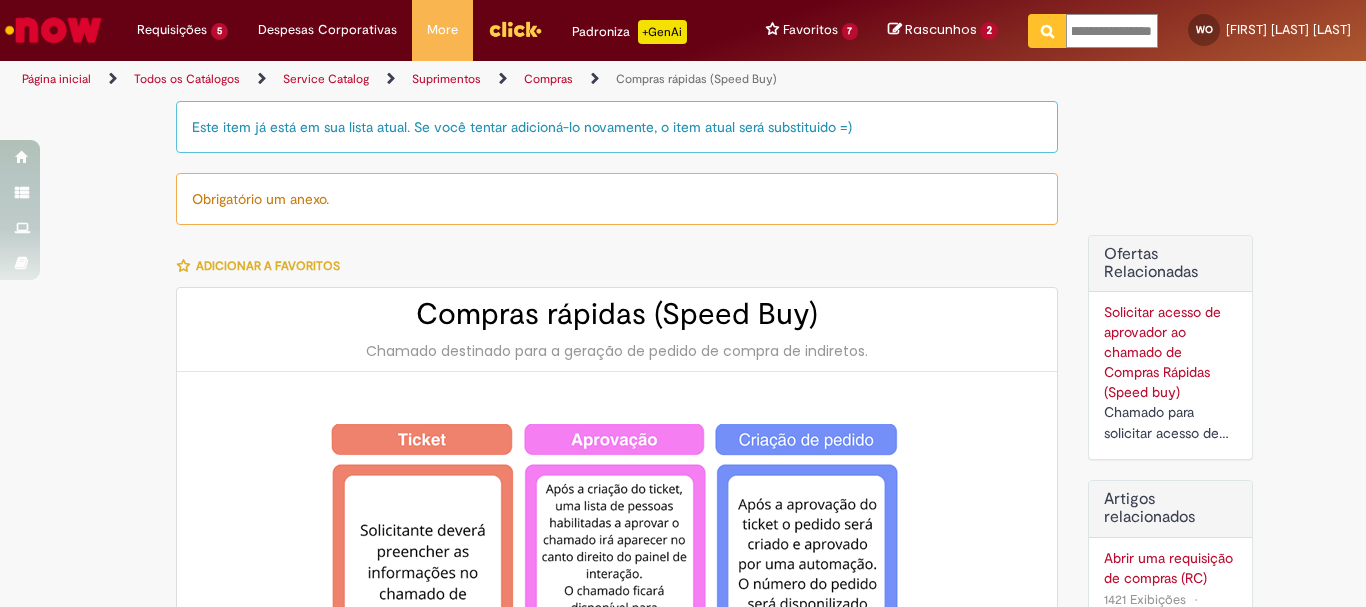 type on "**********" 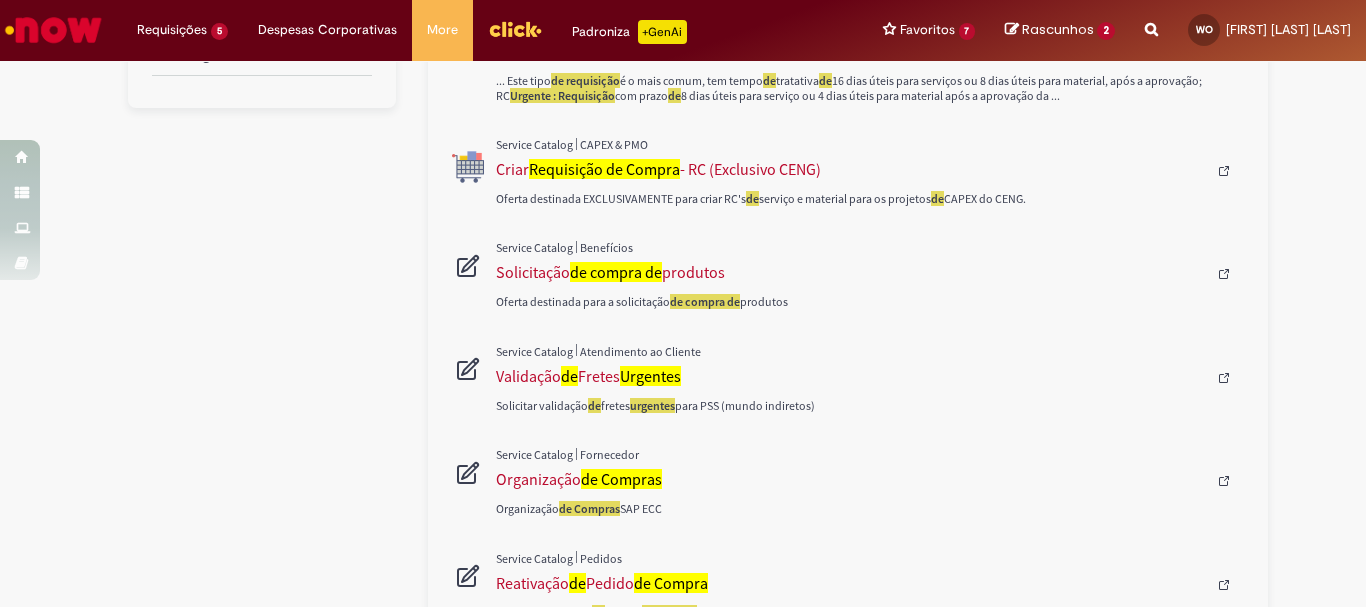 scroll, scrollTop: 600, scrollLeft: 0, axis: vertical 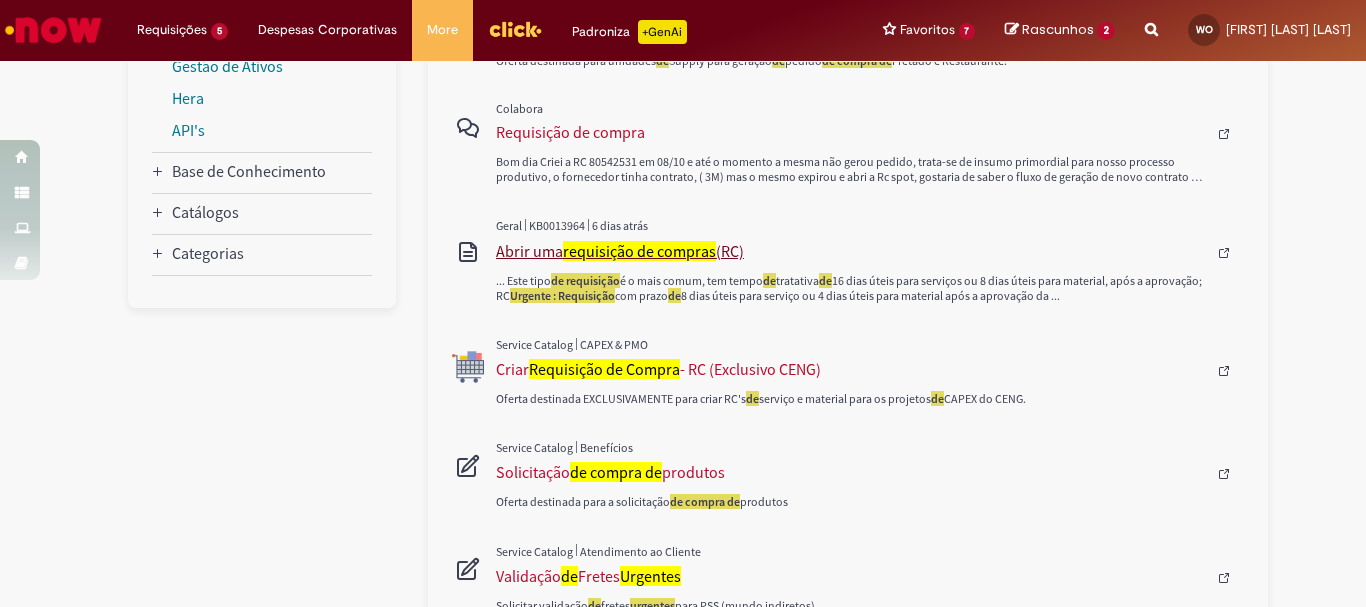click on "requisição de compras" at bounding box center (639, 251) 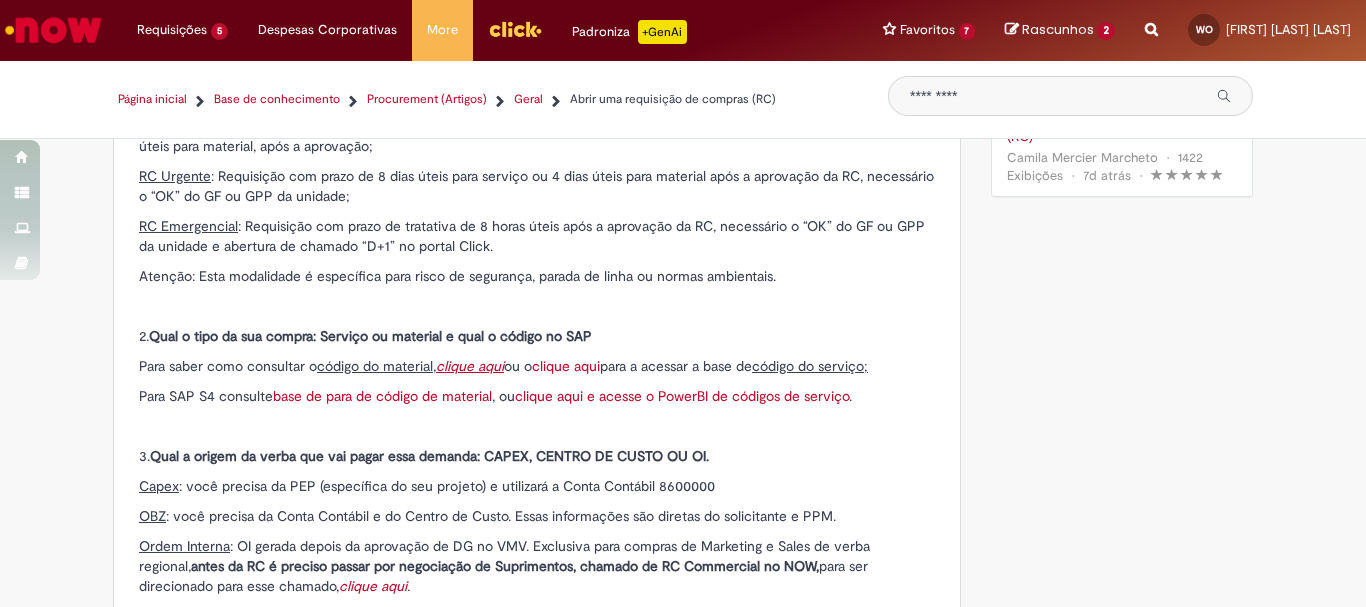 scroll, scrollTop: 500, scrollLeft: 0, axis: vertical 